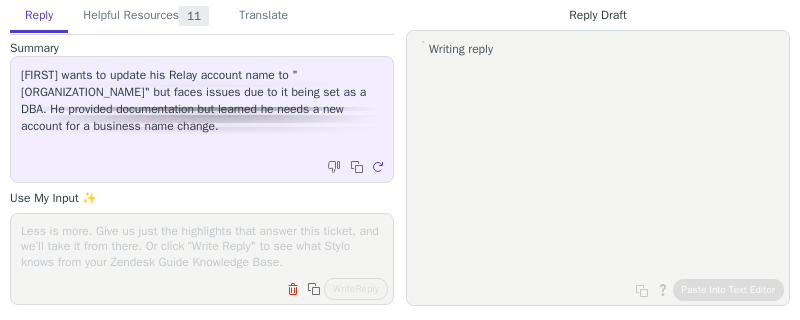 scroll, scrollTop: 0, scrollLeft: 0, axis: both 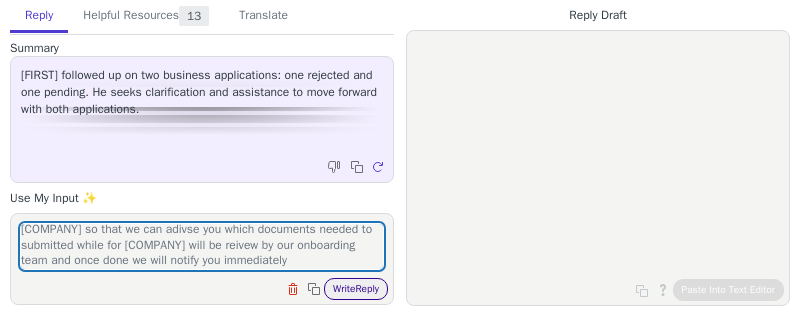 type on "acknowledge, inform that we can review the application for business [COMPANY] so that we can adivse you which documents needed to submitted while for [COMPANY] will be reivew by our onboarding team and once done we will notify you immediately" 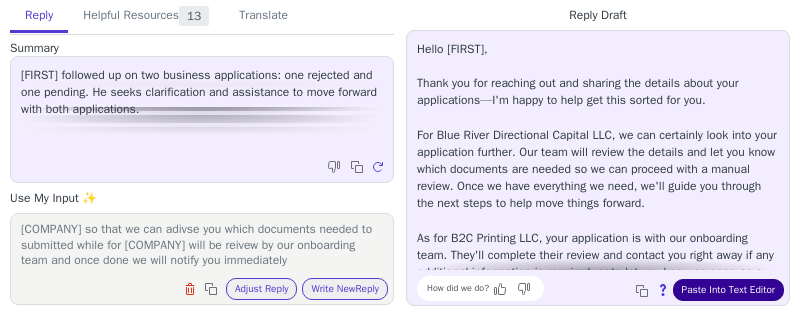 click on "Paste Into Text Editor" at bounding box center [728, 290] 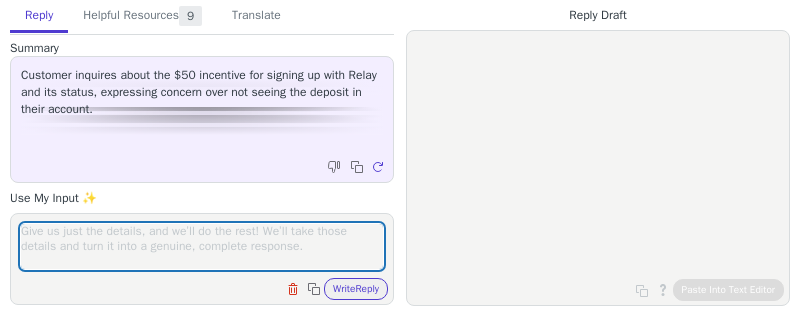 scroll, scrollTop: 0, scrollLeft: 0, axis: both 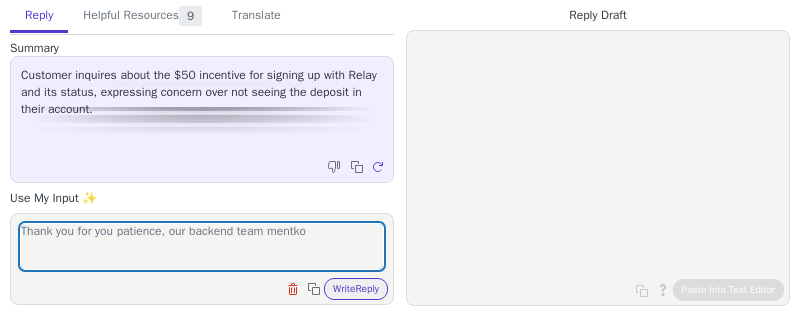 click on "Thank you for you patience, our backend team mentko" at bounding box center (202, 246) 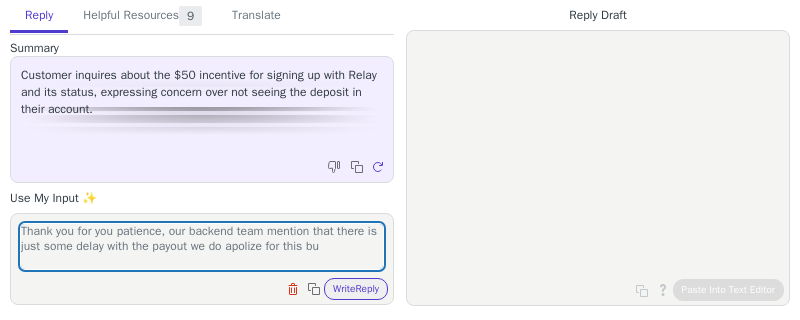 scroll, scrollTop: 1, scrollLeft: 0, axis: vertical 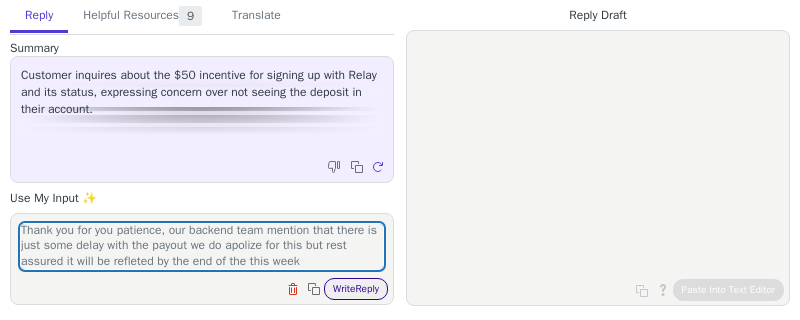 type on "Thank you for you patience, our backend team mention that there is just some delay with the payout we do apolize for this but rest assured it will be refleted by the end of the this week" 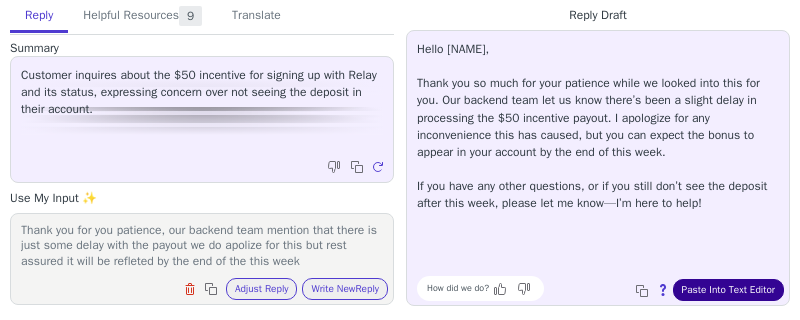 click on "Paste Into Text Editor" at bounding box center [728, 290] 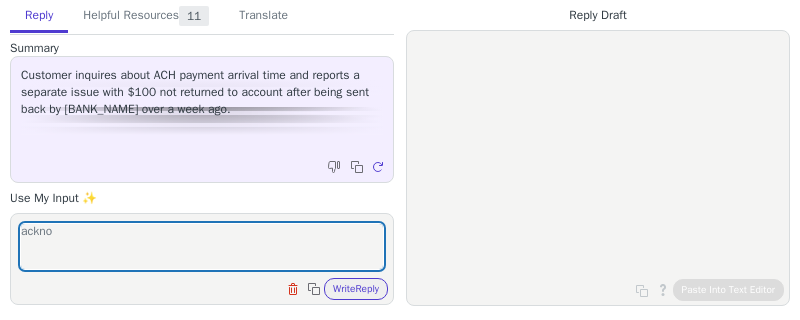 scroll, scrollTop: 0, scrollLeft: 0, axis: both 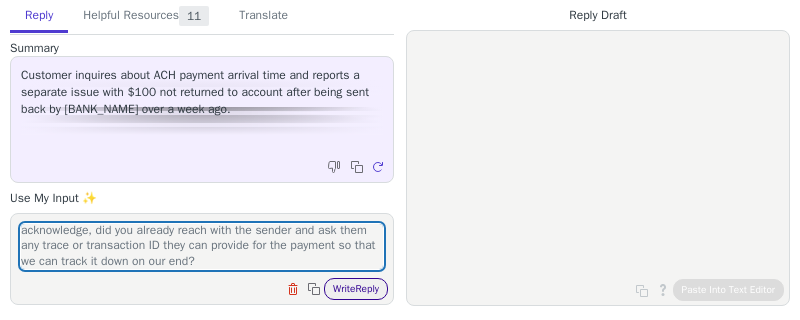 type on "acknowledge, did you already reach with the sender and ask them any trace or transaction ID they can provide for the payment so that we can track it down on our end?" 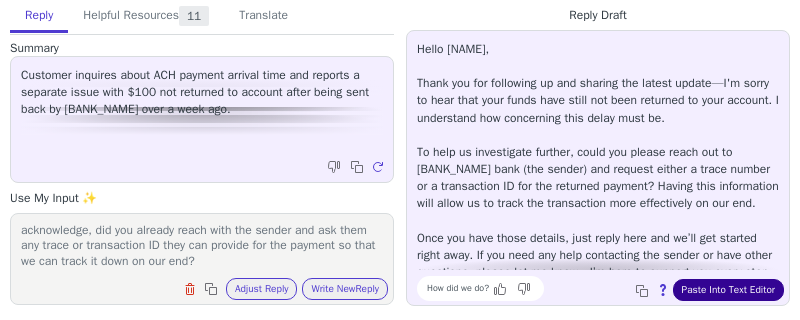 click on "Paste Into Text Editor" at bounding box center [728, 290] 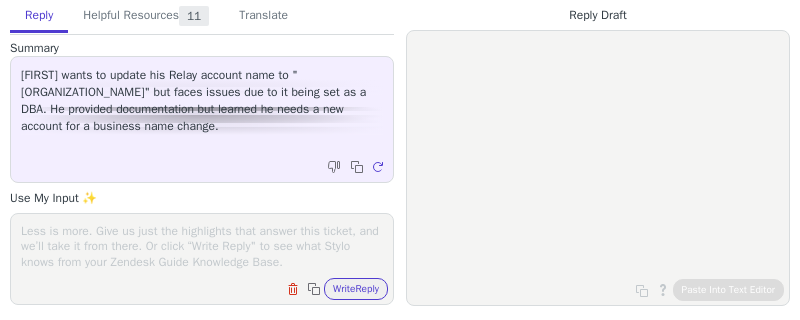 scroll, scrollTop: 0, scrollLeft: 0, axis: both 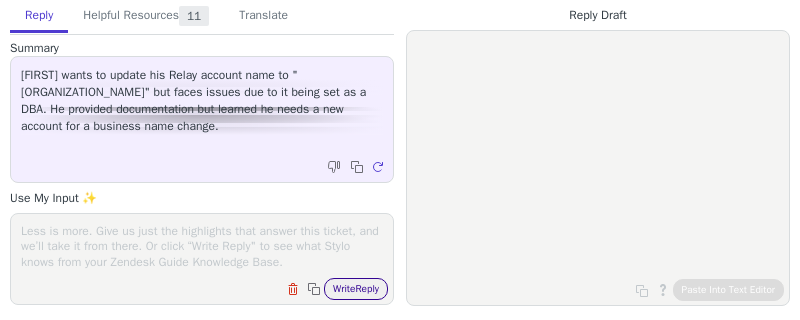 click on "Write  Reply" at bounding box center (356, 289) 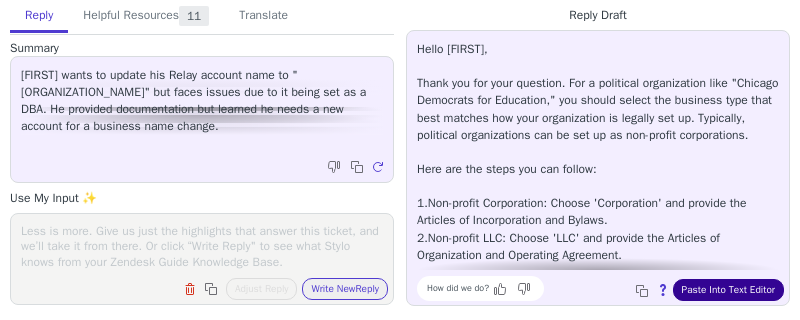 click on "Paste Into Text Editor" at bounding box center (728, 290) 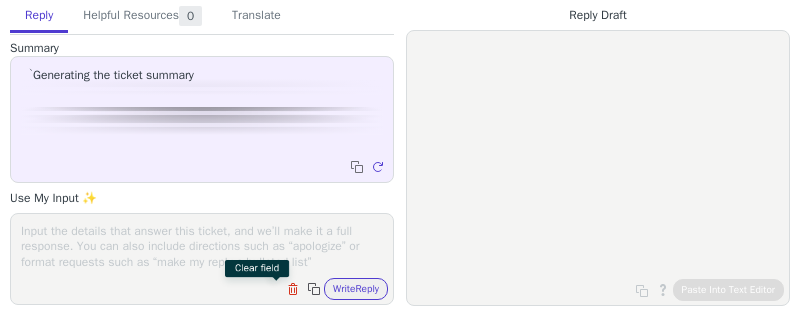 scroll, scrollTop: 0, scrollLeft: 0, axis: both 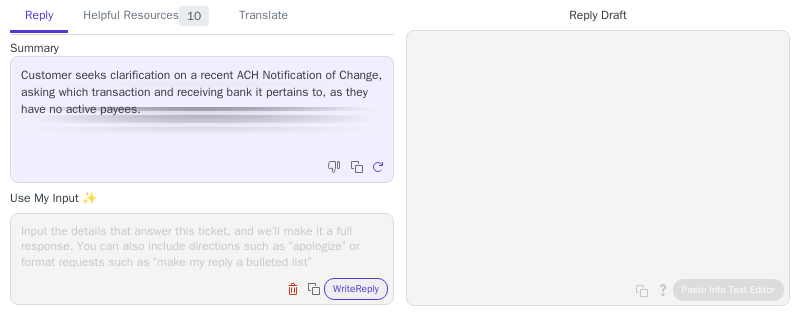 click at bounding box center (202, 246) 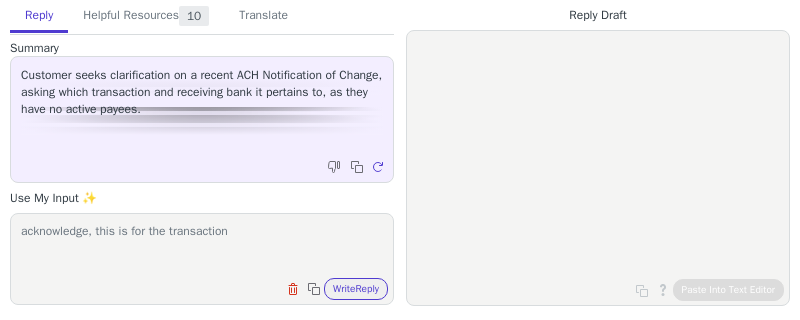 paste on "Amount
$[AMOUNT].00
Description
HVAC REPAI" 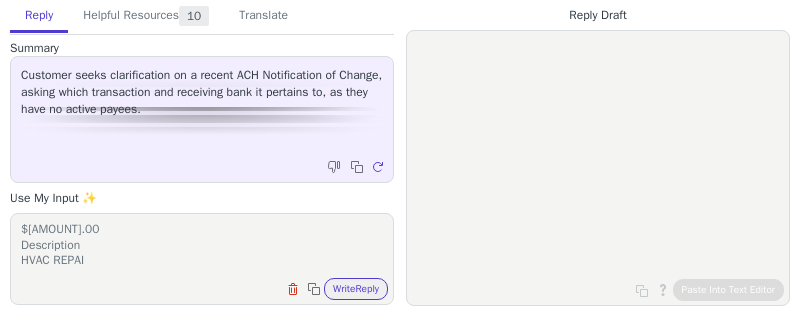 scroll, scrollTop: 0, scrollLeft: 0, axis: both 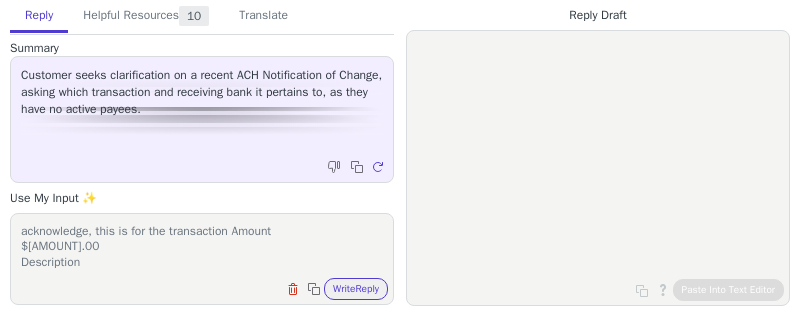 click on "acknowledge, this is for the transaction Amount
$[AMOUNT].00
Description
HVAC REPAI" at bounding box center (202, 246) 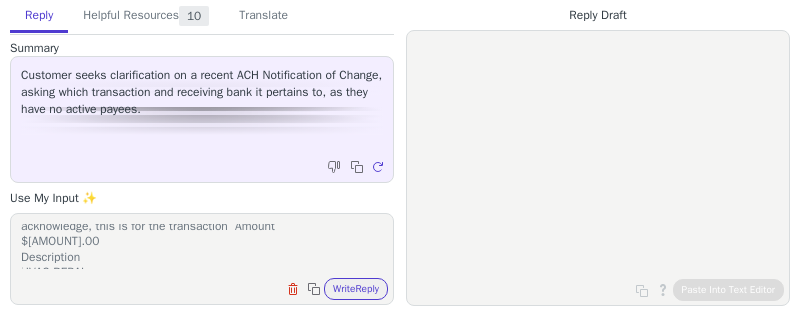 scroll, scrollTop: 6, scrollLeft: 0, axis: vertical 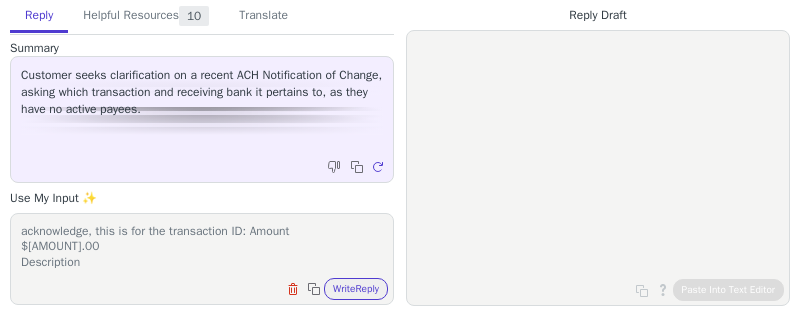 paste on "[PHONE]" 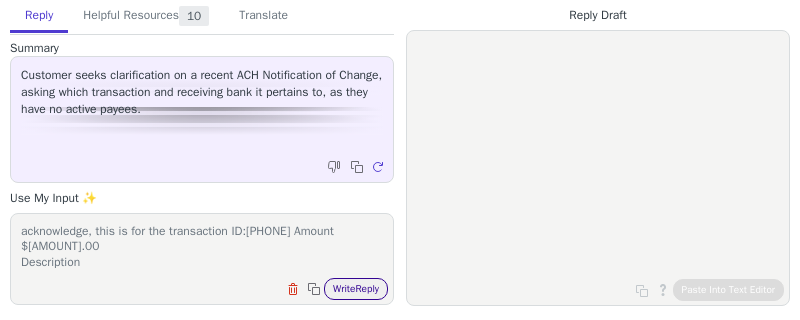 type on "acknowledge, this is for the transaction ID:[PHONE] Amount
$[AMOUNT].00
Description
HVAC REPAI" 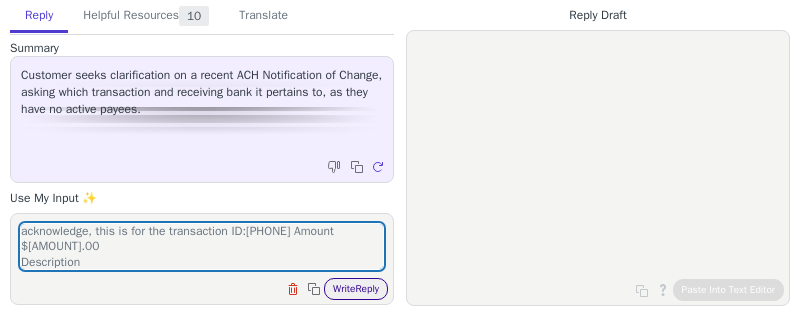 click on "Write  Reply" at bounding box center [356, 289] 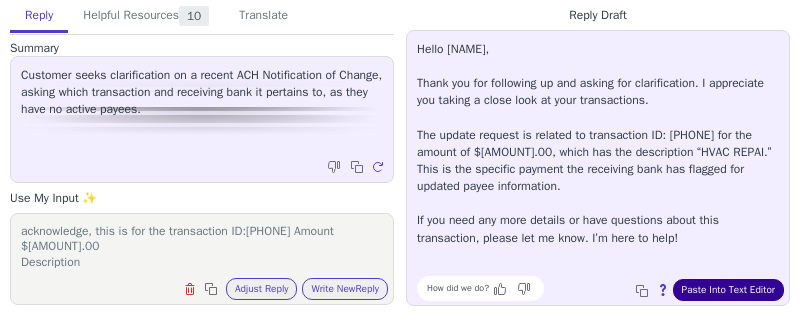 click on "Paste Into Text Editor" at bounding box center [728, 290] 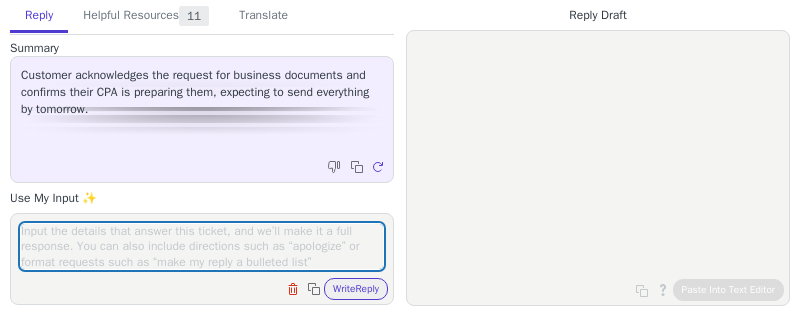 scroll, scrollTop: 0, scrollLeft: 0, axis: both 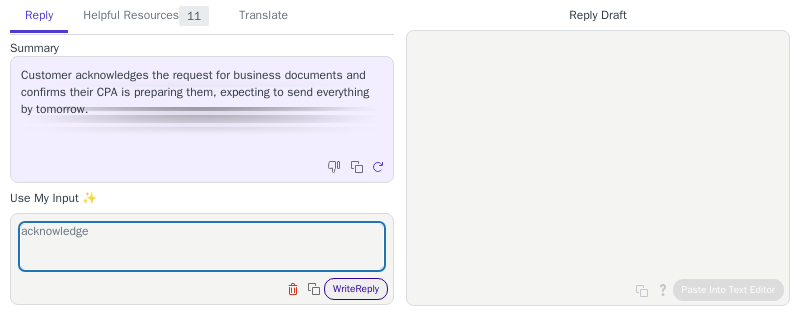type on "acknowledge" 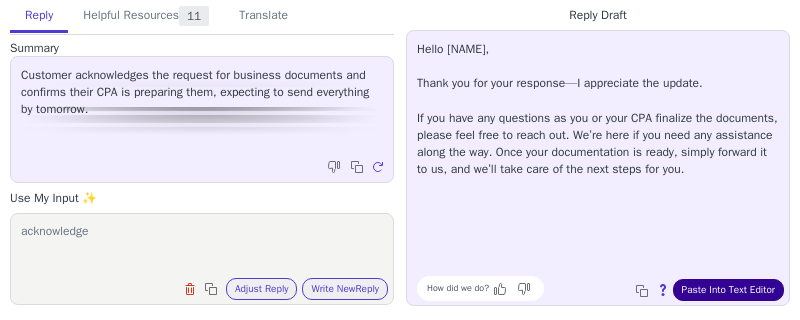 click on "Paste Into Text Editor" at bounding box center [728, 290] 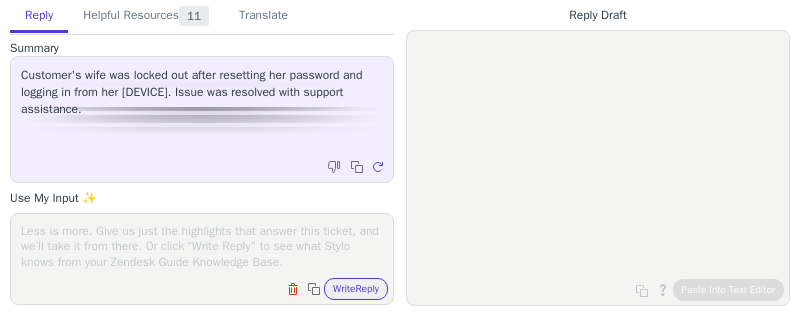 scroll, scrollTop: 0, scrollLeft: 0, axis: both 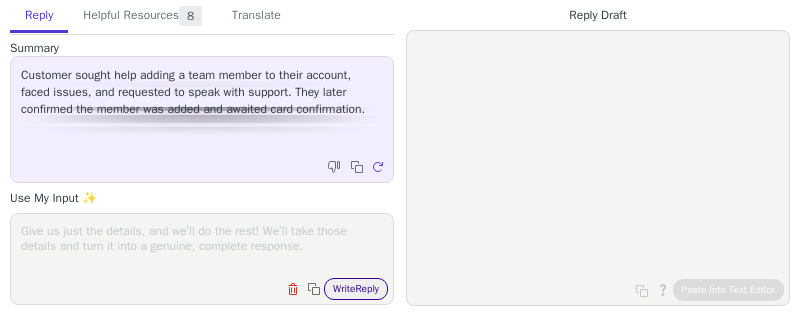 click on "Write  Reply" at bounding box center (356, 289) 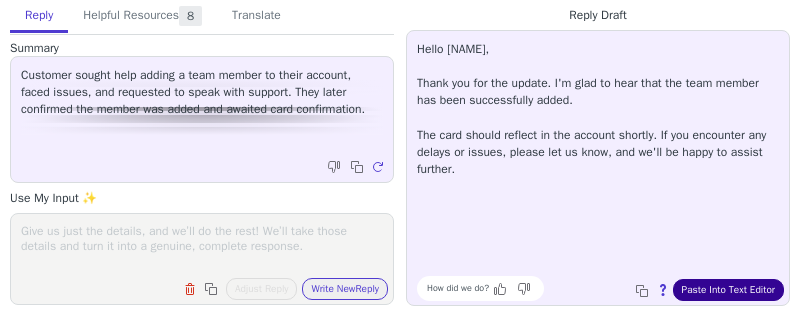 click on "Paste Into Text Editor" at bounding box center [728, 290] 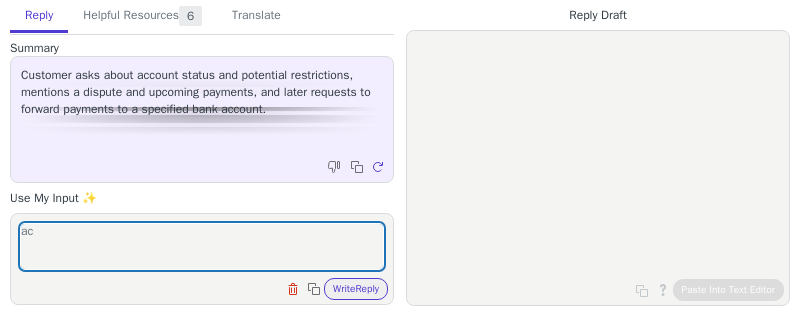 scroll, scrollTop: 0, scrollLeft: 0, axis: both 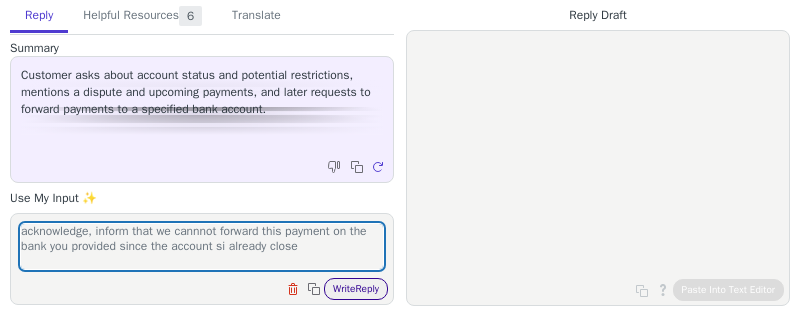 type on "acknowledge, inform that we cannnot forward this payment on the bank you provided since the account si already close" 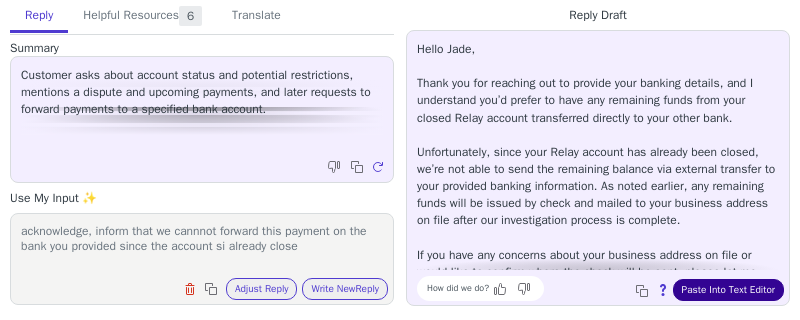 click on "Paste Into Text Editor" at bounding box center (728, 290) 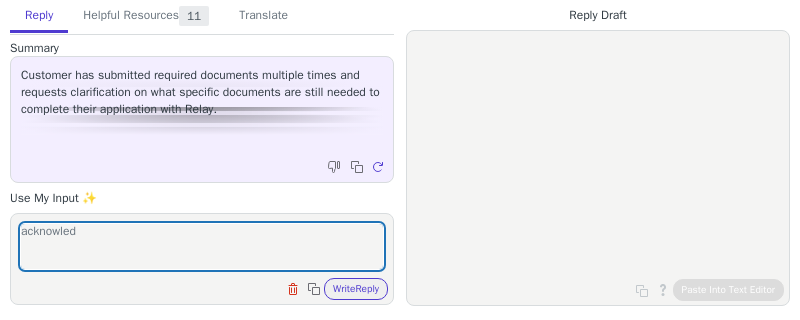 scroll, scrollTop: 0, scrollLeft: 0, axis: both 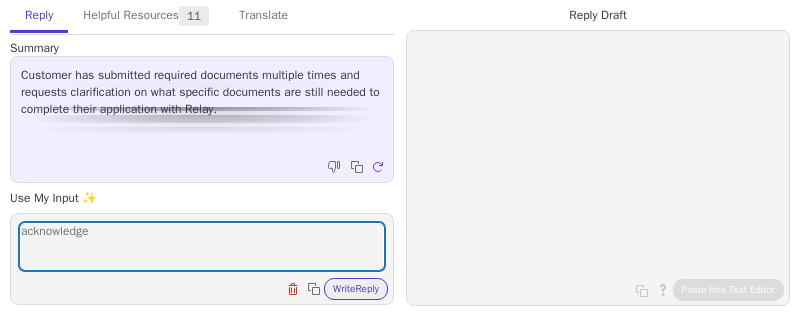 type on "acknowledge" 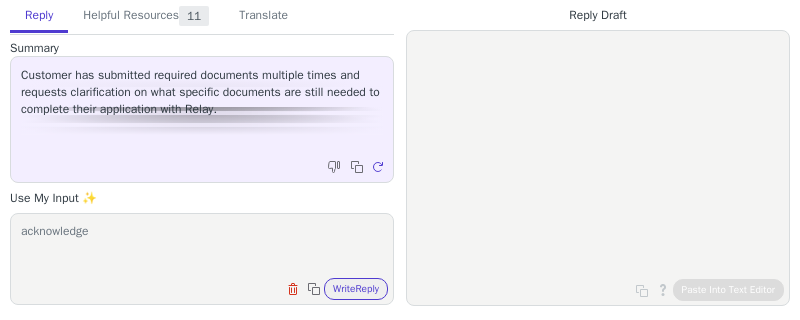 click on "acknowledge Clear field Copy to clipboard Write  Reply" at bounding box center [202, 259] 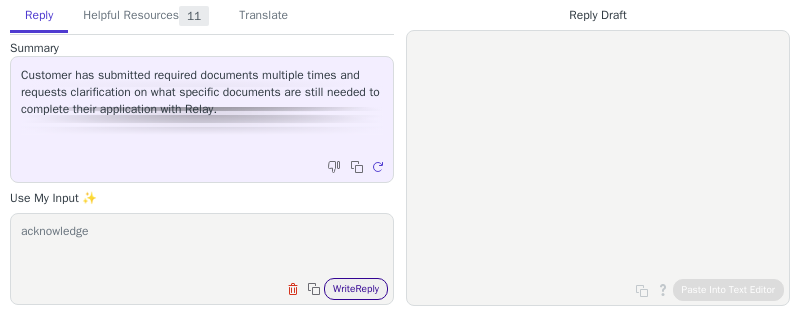 click on "Write  Reply" at bounding box center [356, 289] 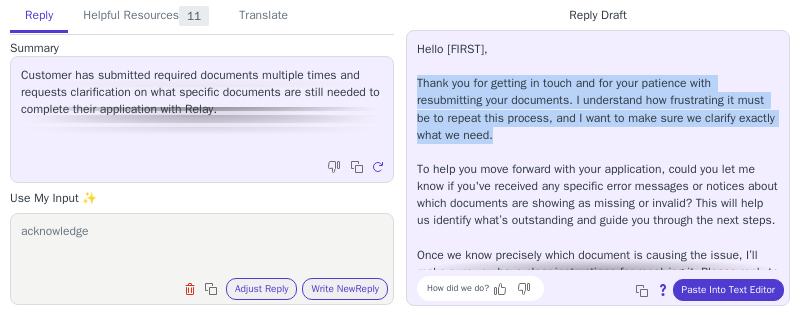 drag, startPoint x: 416, startPoint y: 84, endPoint x: 599, endPoint y: 131, distance: 188.93915 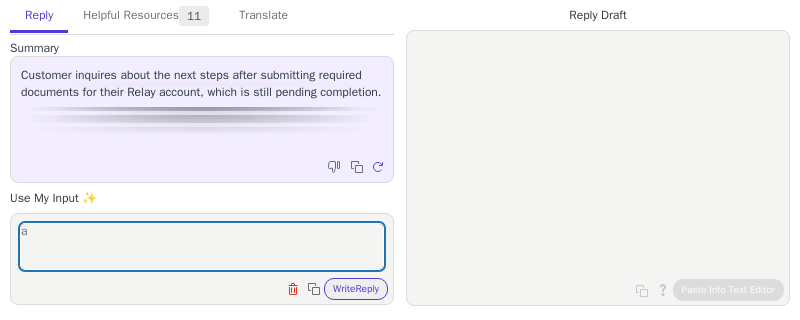 scroll, scrollTop: 0, scrollLeft: 0, axis: both 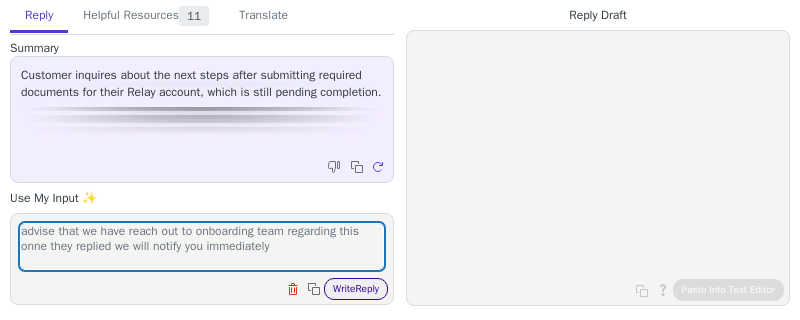type on "advise that we have reach out to onboarding team regarding this onne they replied we will notify you immediately" 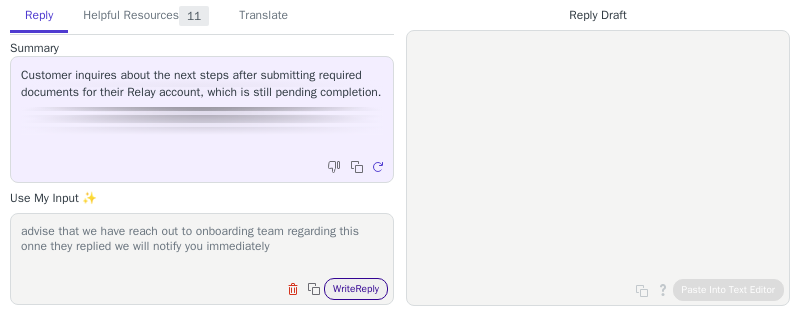 click on "Write  Reply" at bounding box center [356, 289] 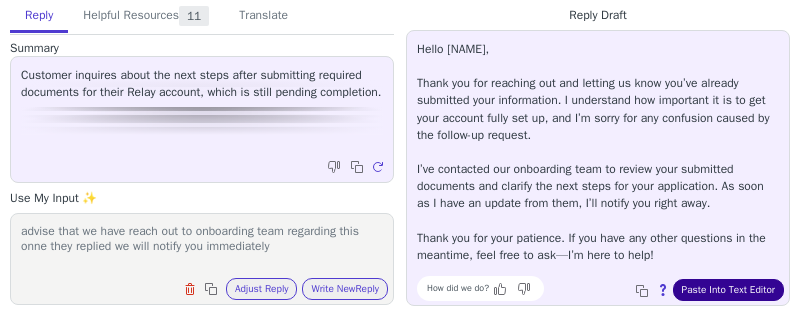click on "Paste Into Text Editor" at bounding box center (728, 290) 